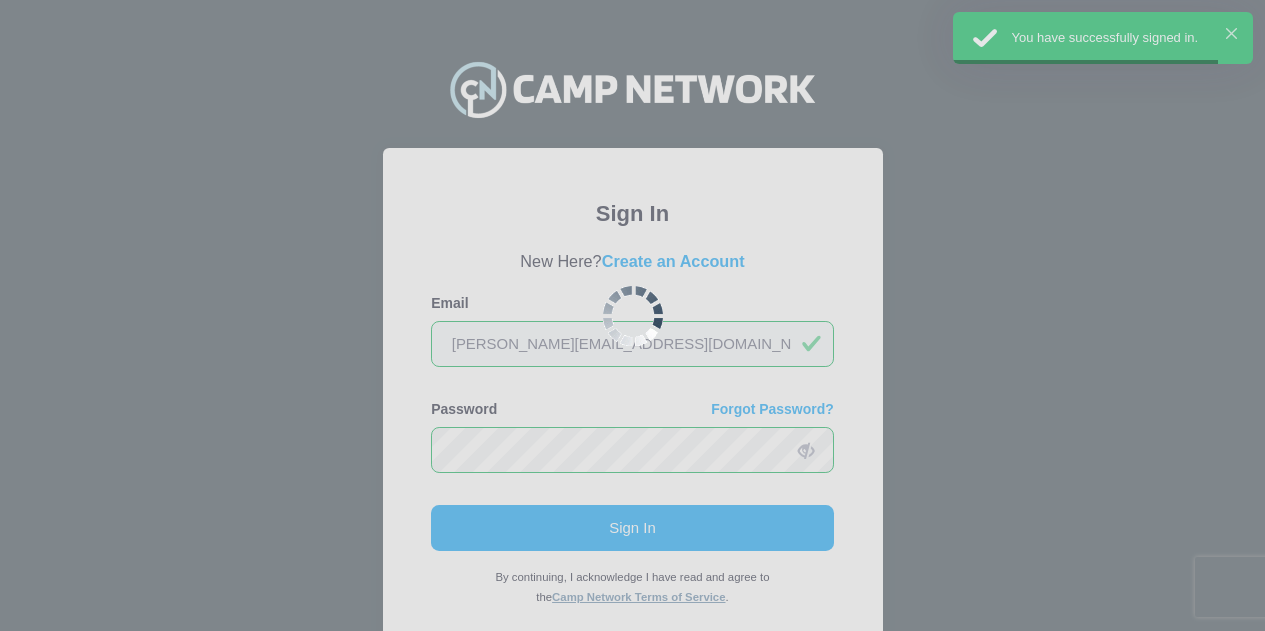 scroll, scrollTop: 0, scrollLeft: 0, axis: both 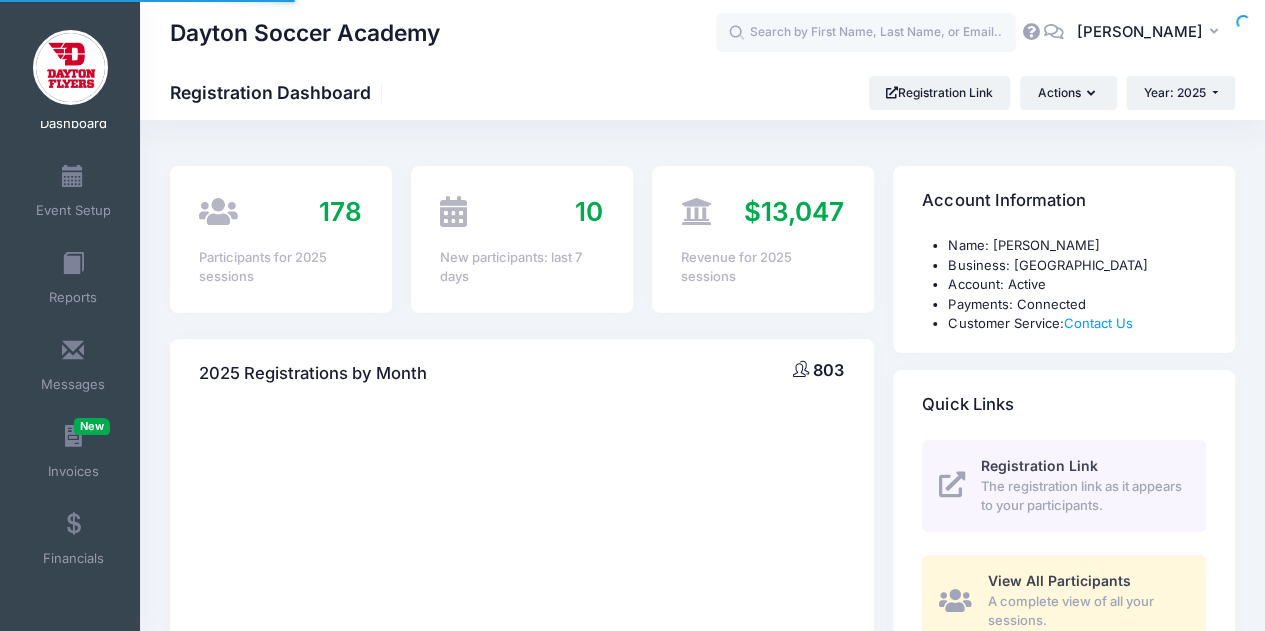 select 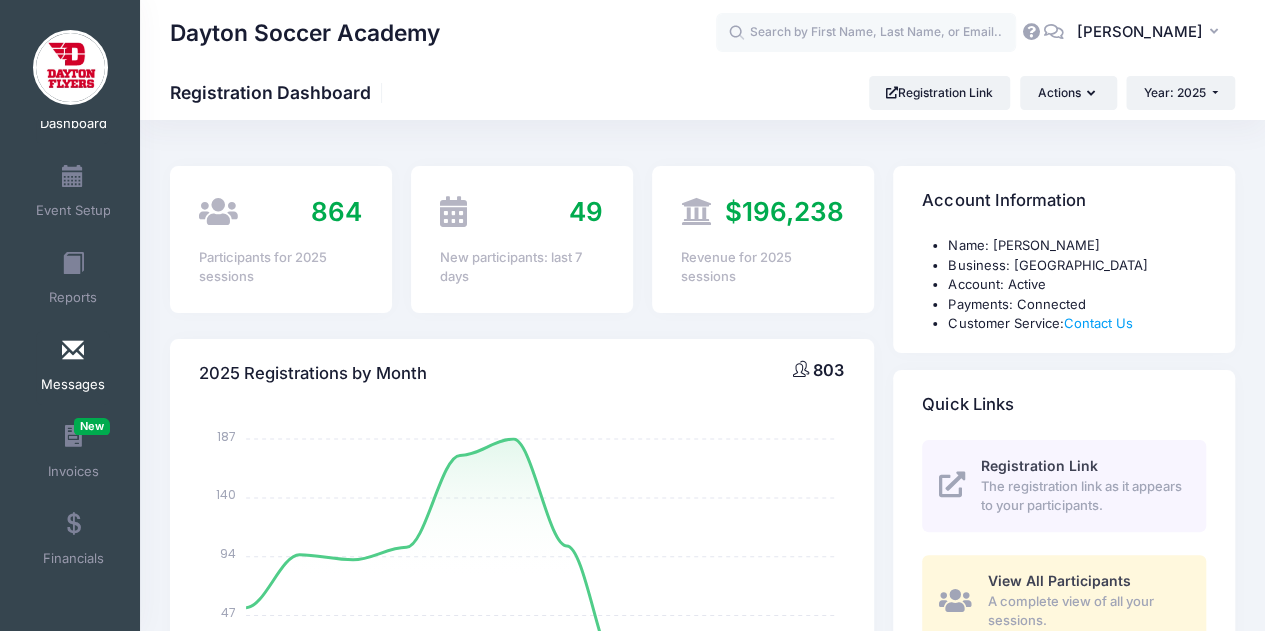 click on "Messages" at bounding box center [73, 385] 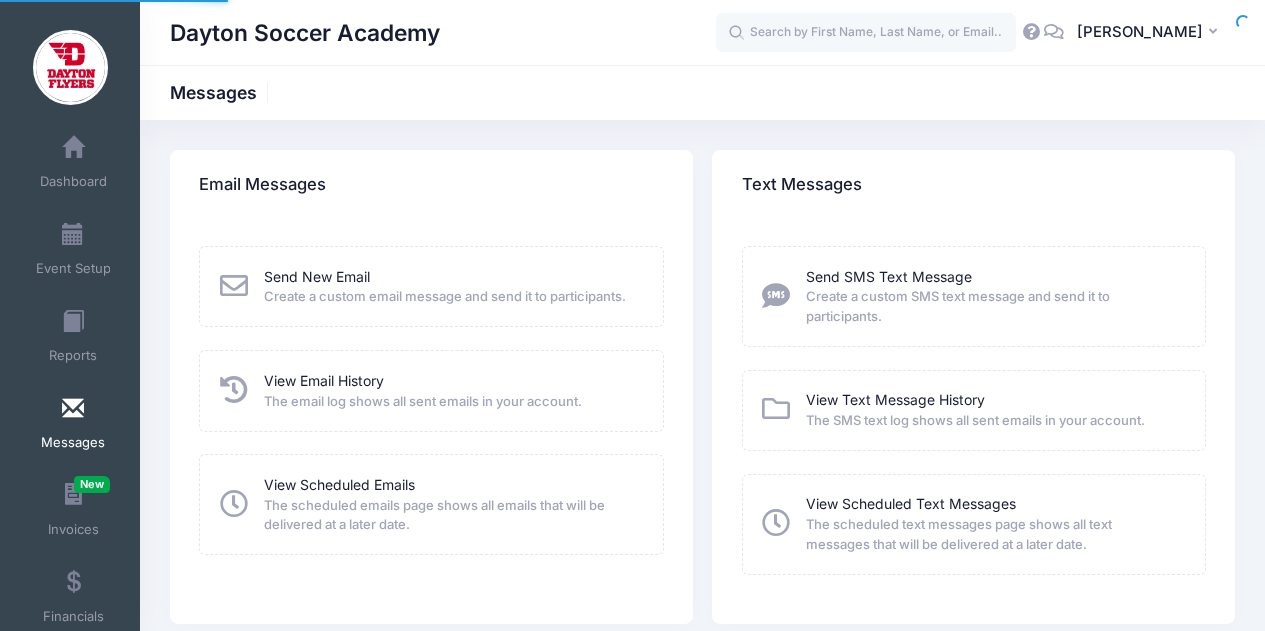 scroll, scrollTop: 0, scrollLeft: 0, axis: both 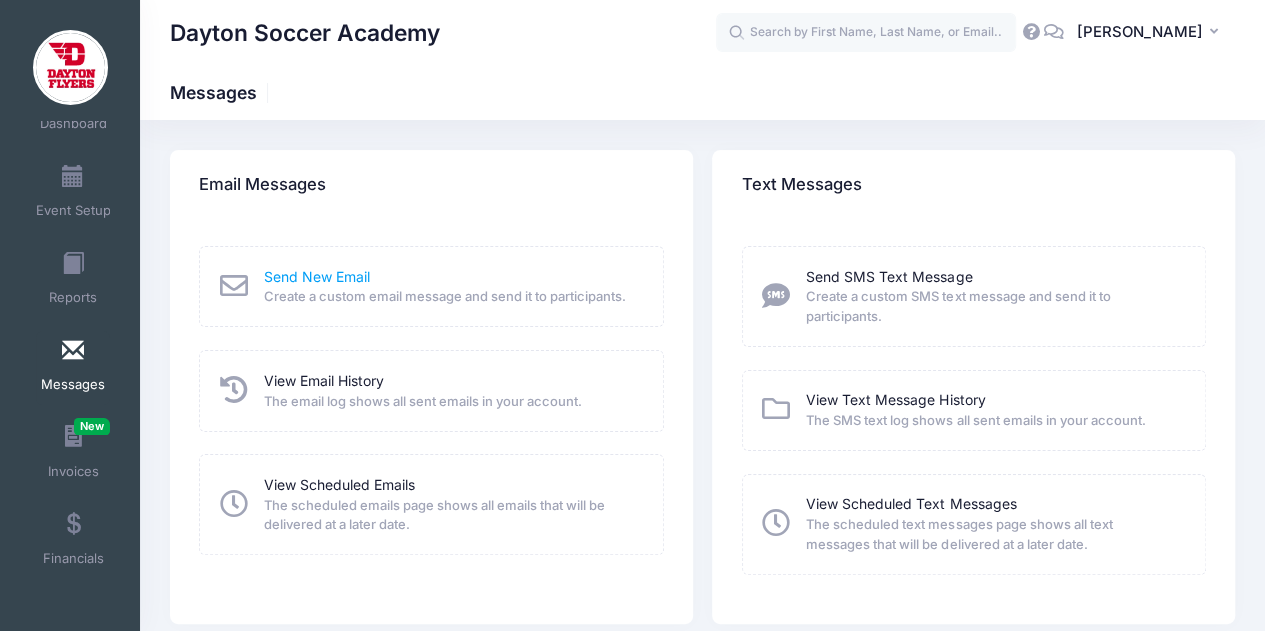 click on "Send New Email" at bounding box center [317, 276] 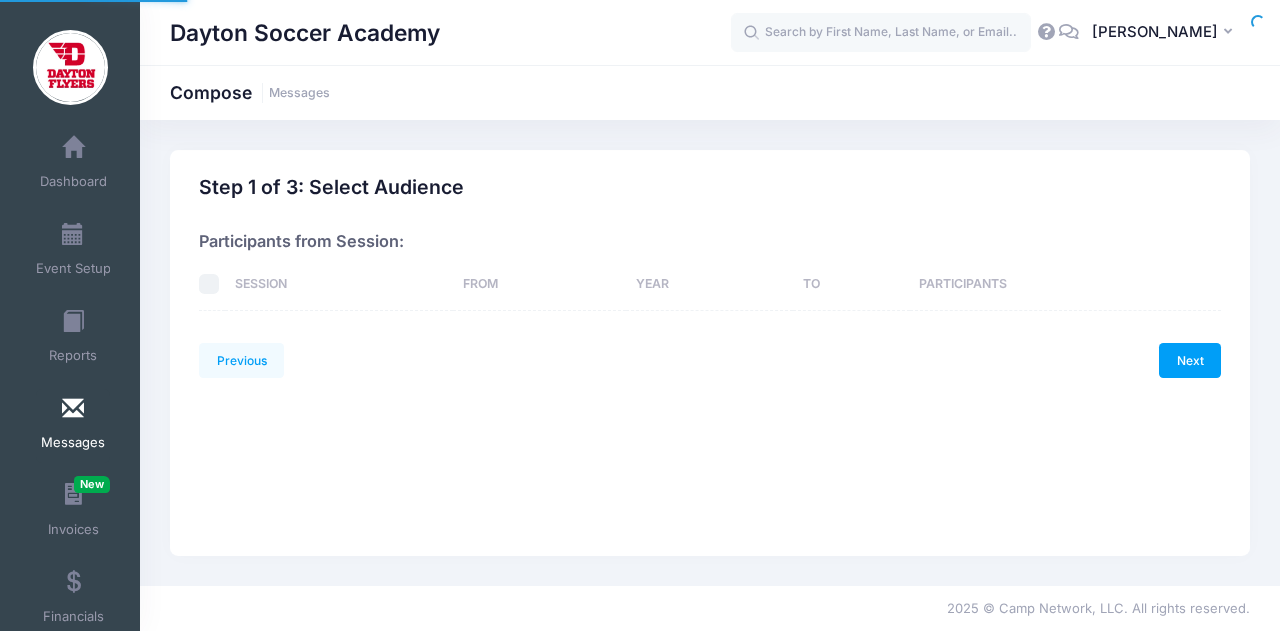 scroll, scrollTop: 0, scrollLeft: 0, axis: both 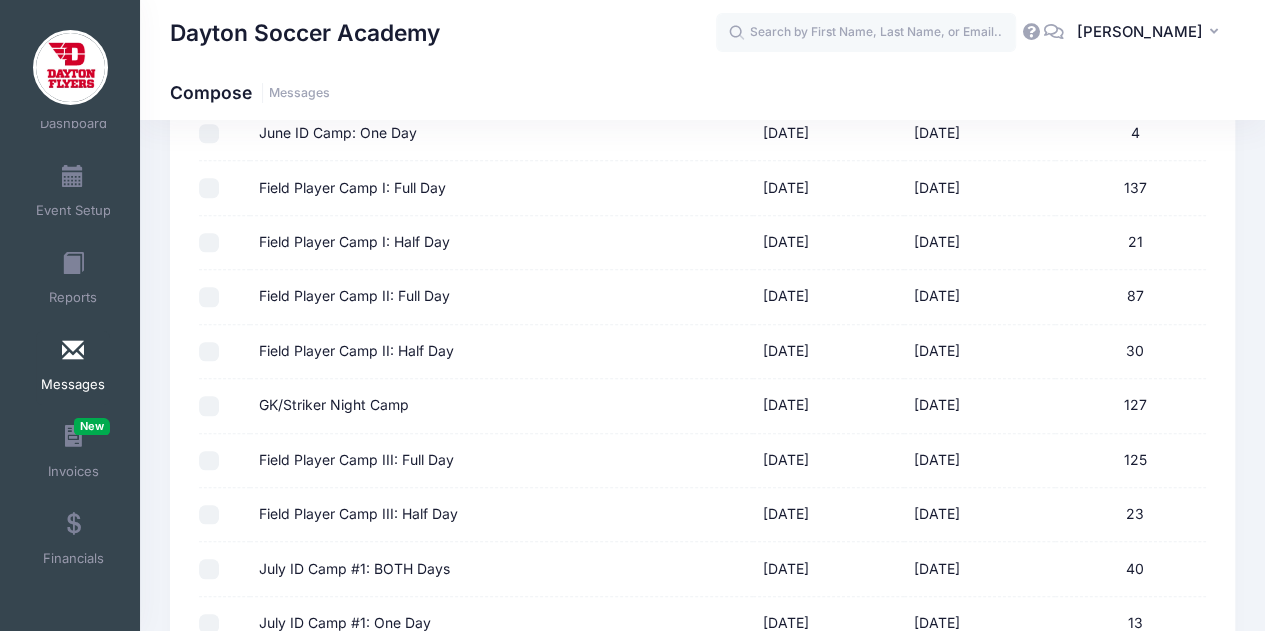 drag, startPoint x: 213, startPoint y: 293, endPoint x: 211, endPoint y: 303, distance: 10.198039 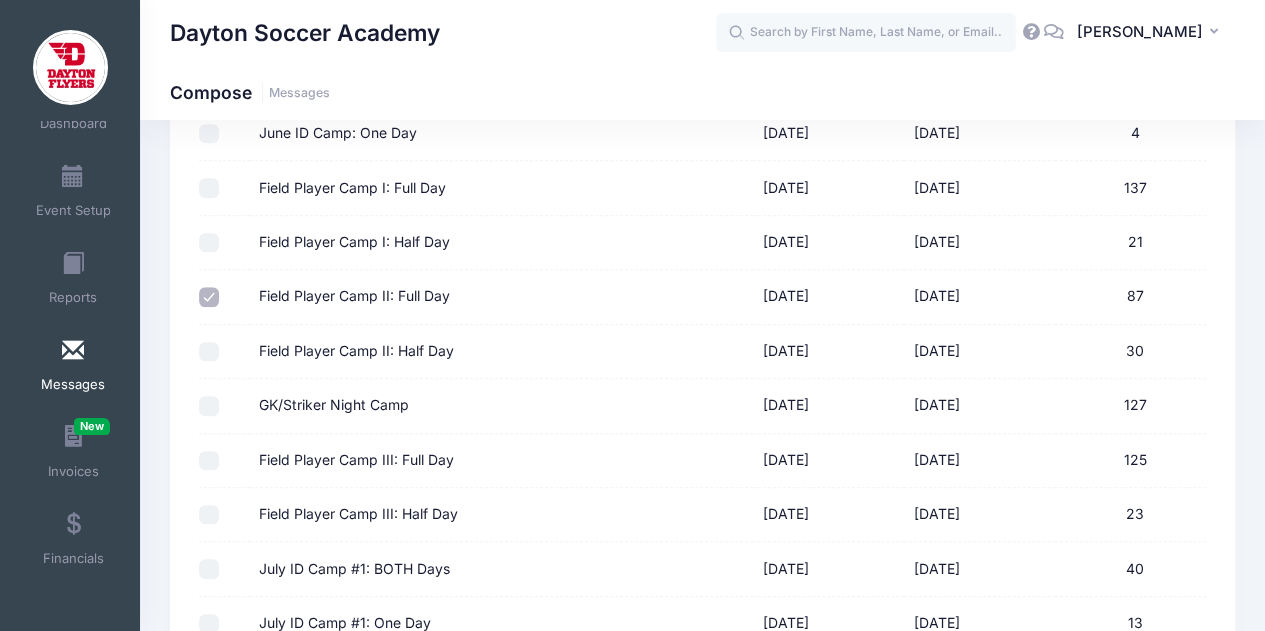 click on "Field Player Camp II: Half Day" at bounding box center (209, 352) 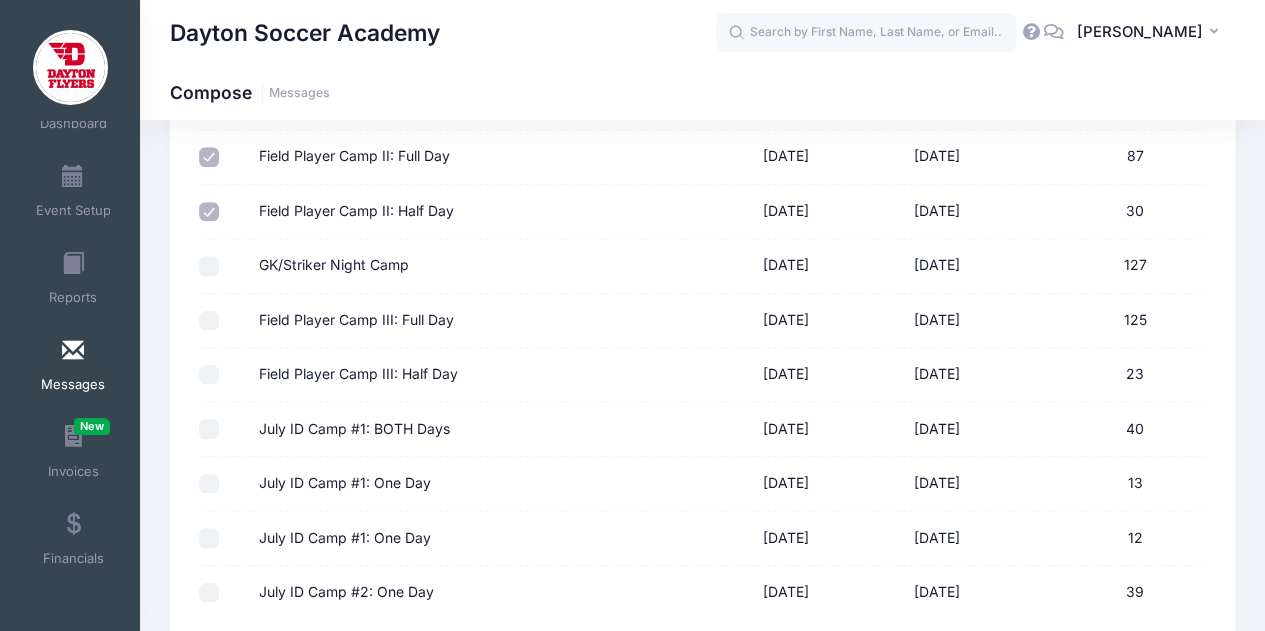 scroll, scrollTop: 700, scrollLeft: 0, axis: vertical 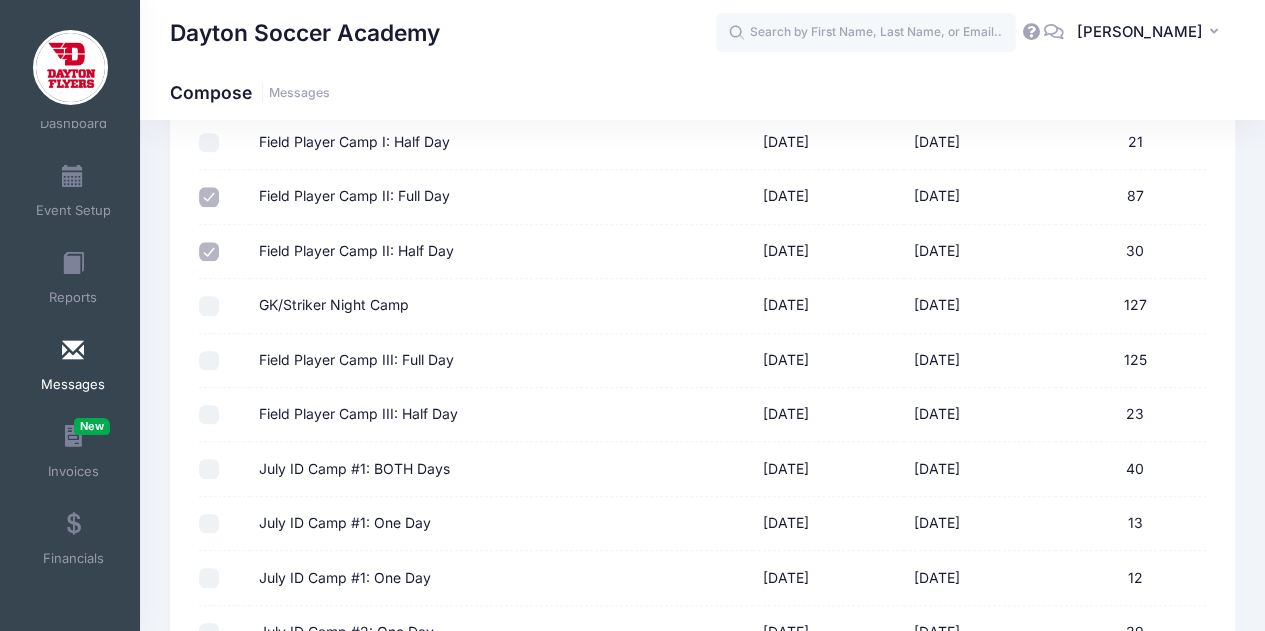 click on "Field Player Camp II: Half Day" at bounding box center [209, 252] 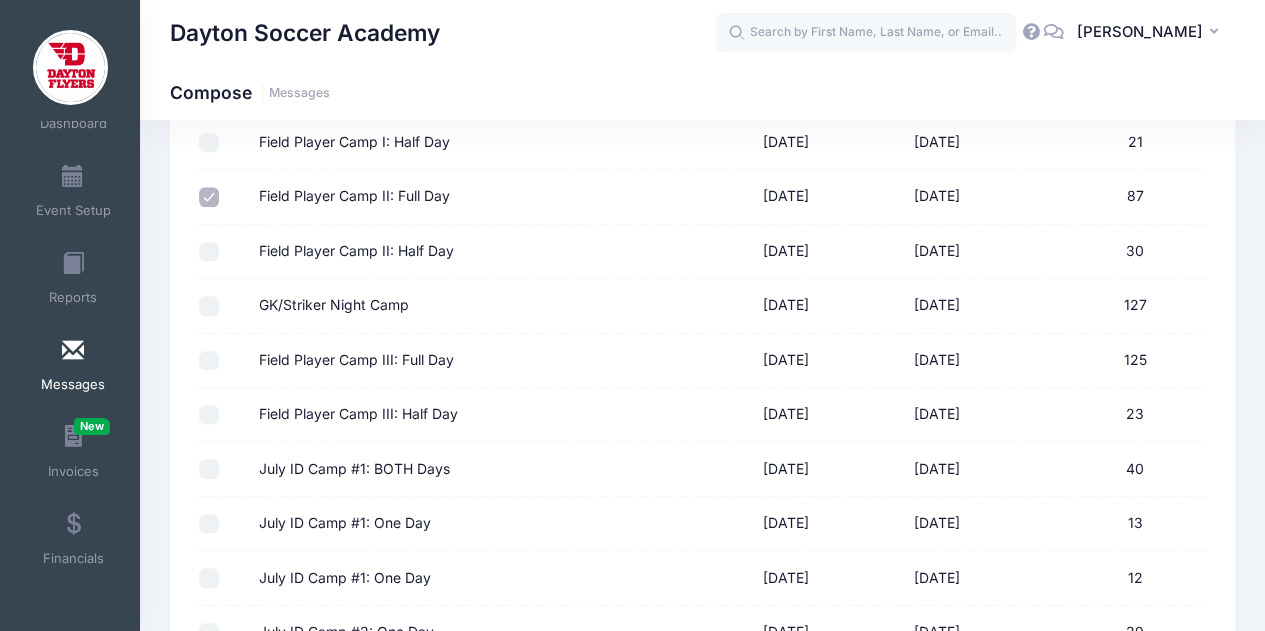 click on "Field Player Camp II: Full Day" at bounding box center (209, 197) 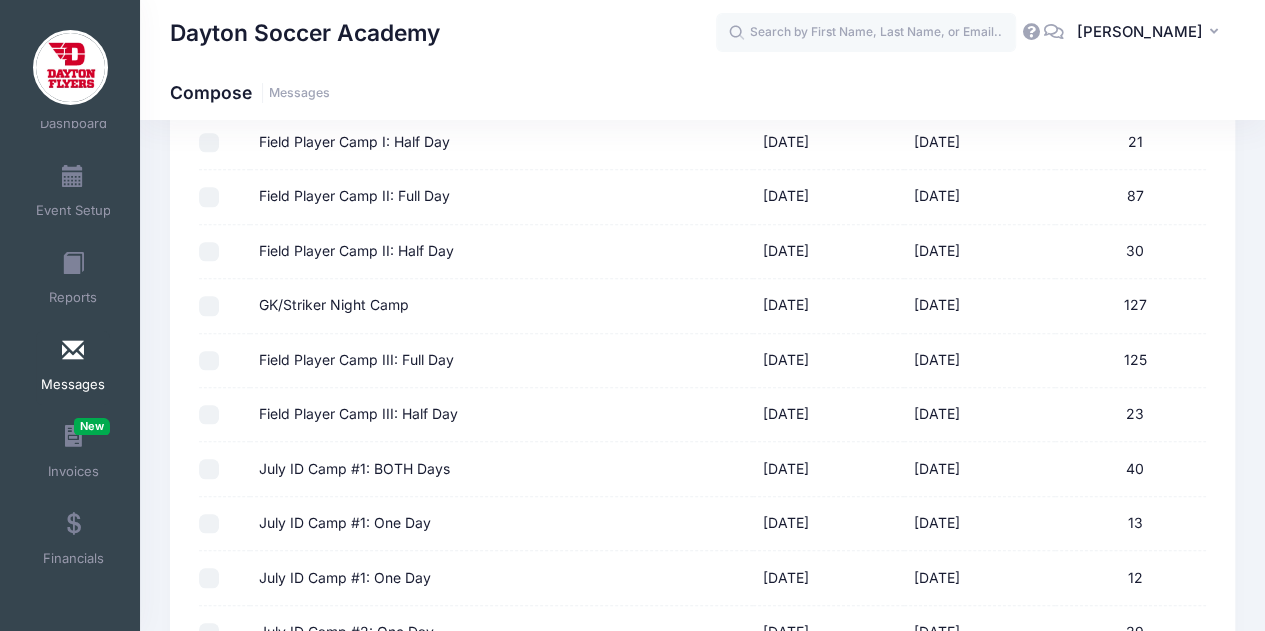 click on "Field Player Camp III: Full Day" at bounding box center [209, 361] 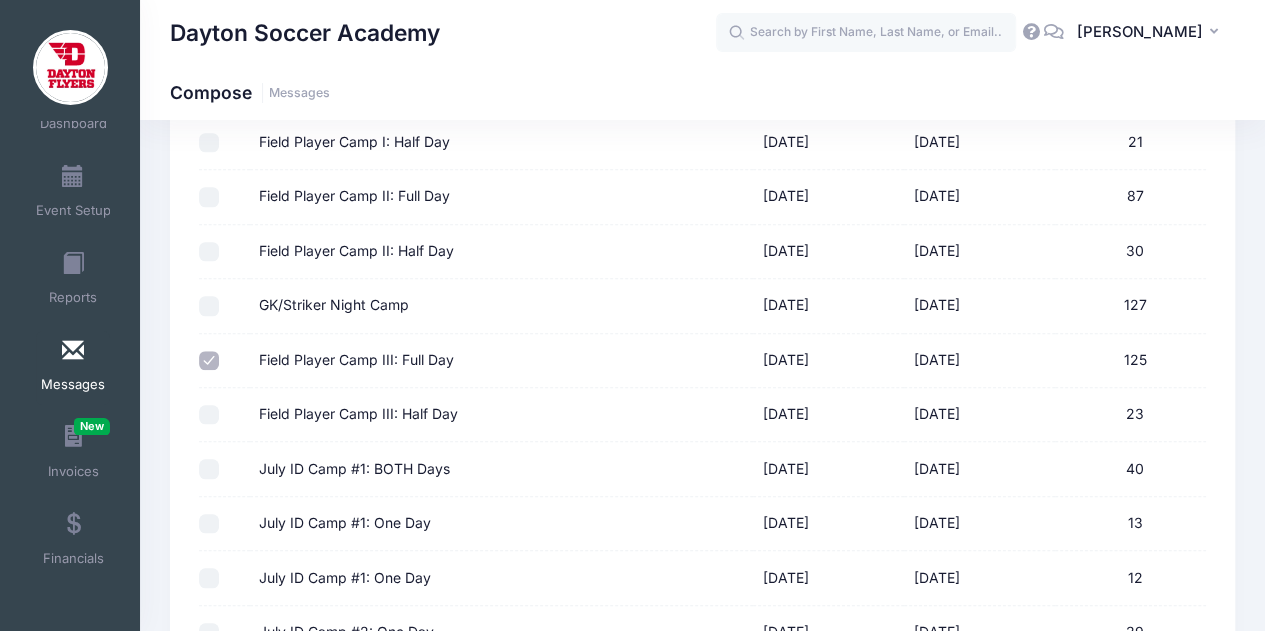click on "Field Player Camp III: Half Day" at bounding box center [209, 415] 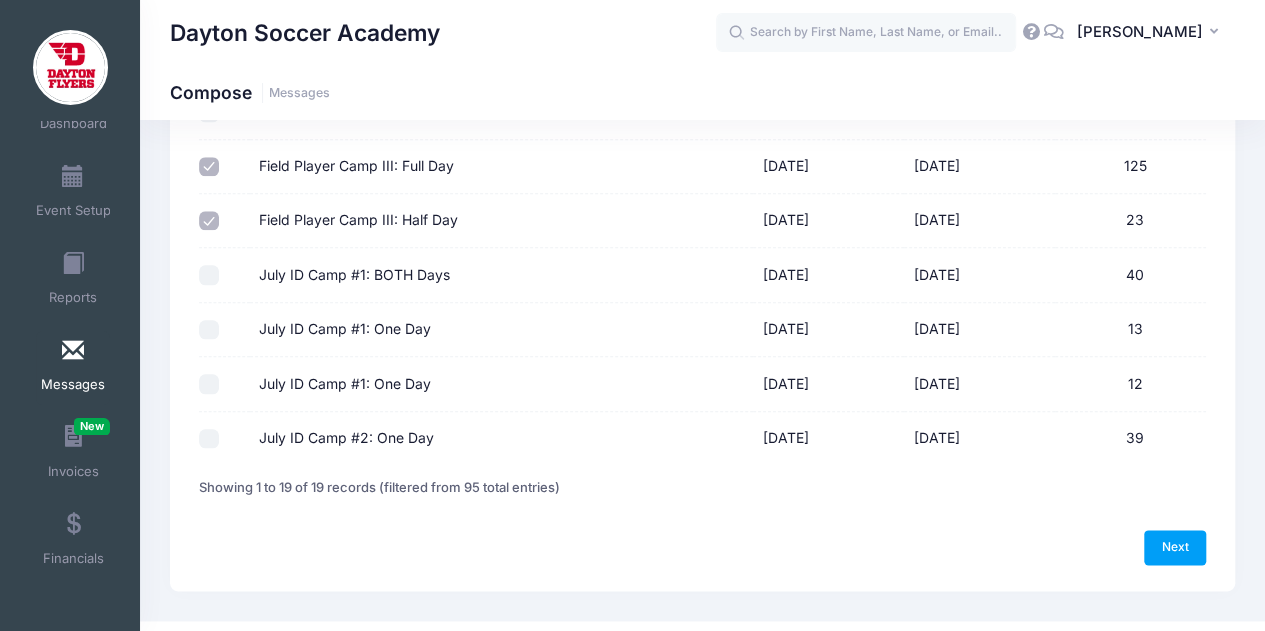 scroll, scrollTop: 922, scrollLeft: 0, axis: vertical 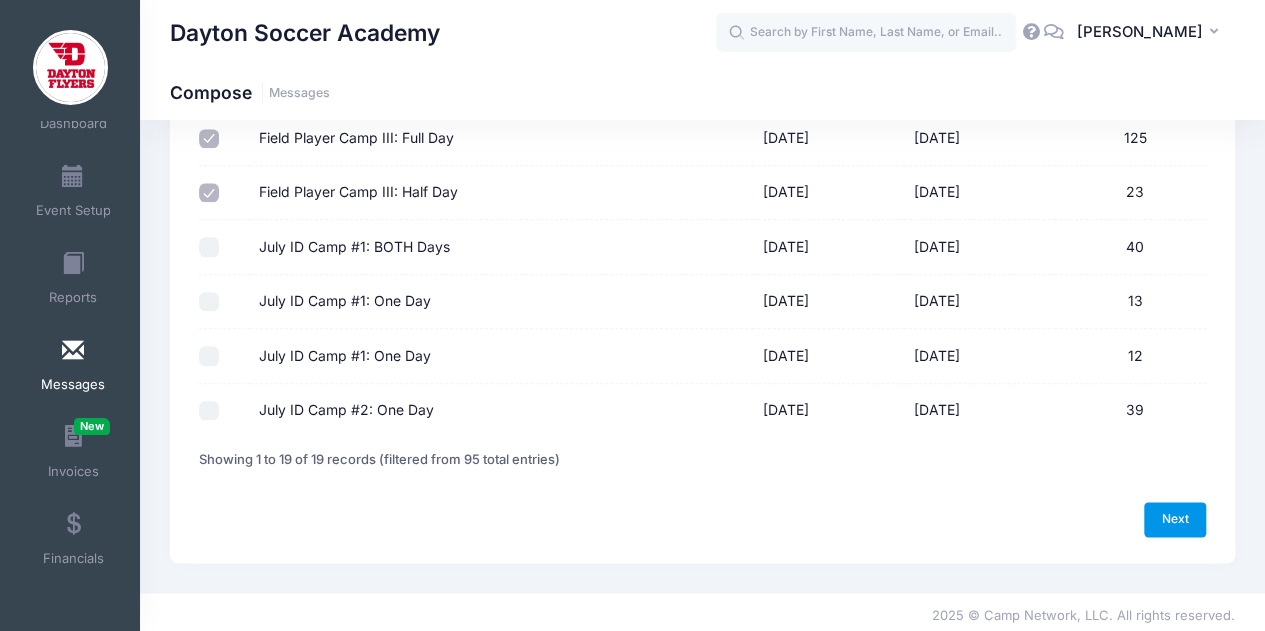 click on "Next" at bounding box center [1175, 519] 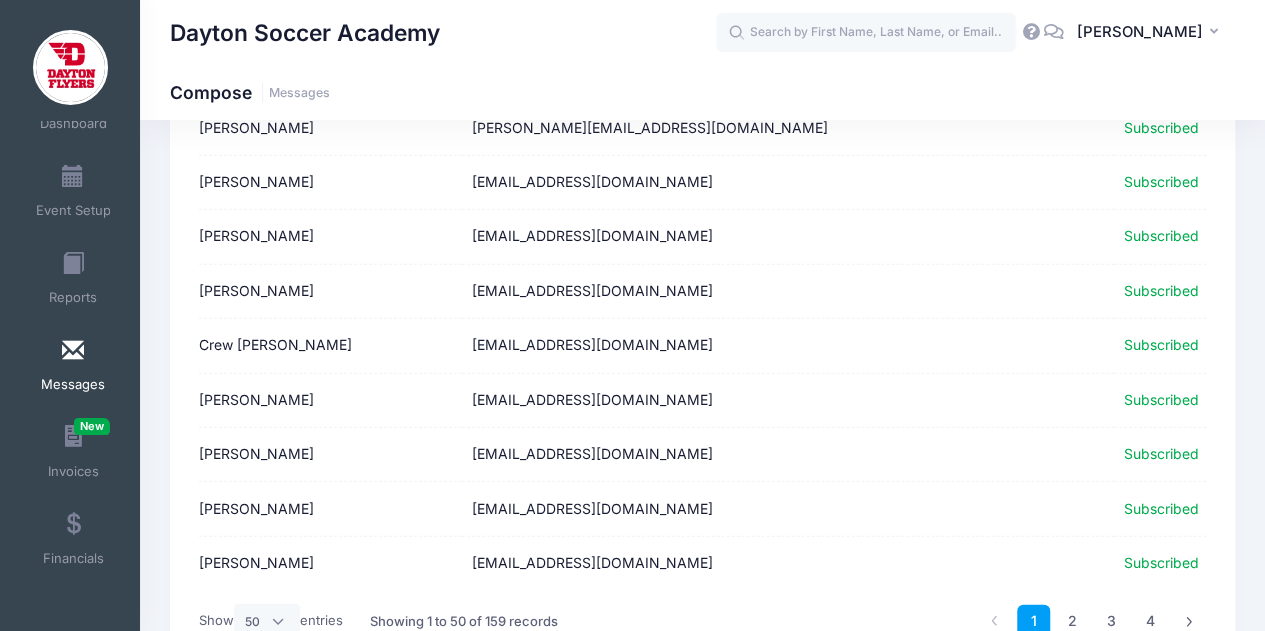 scroll, scrollTop: 2591, scrollLeft: 0, axis: vertical 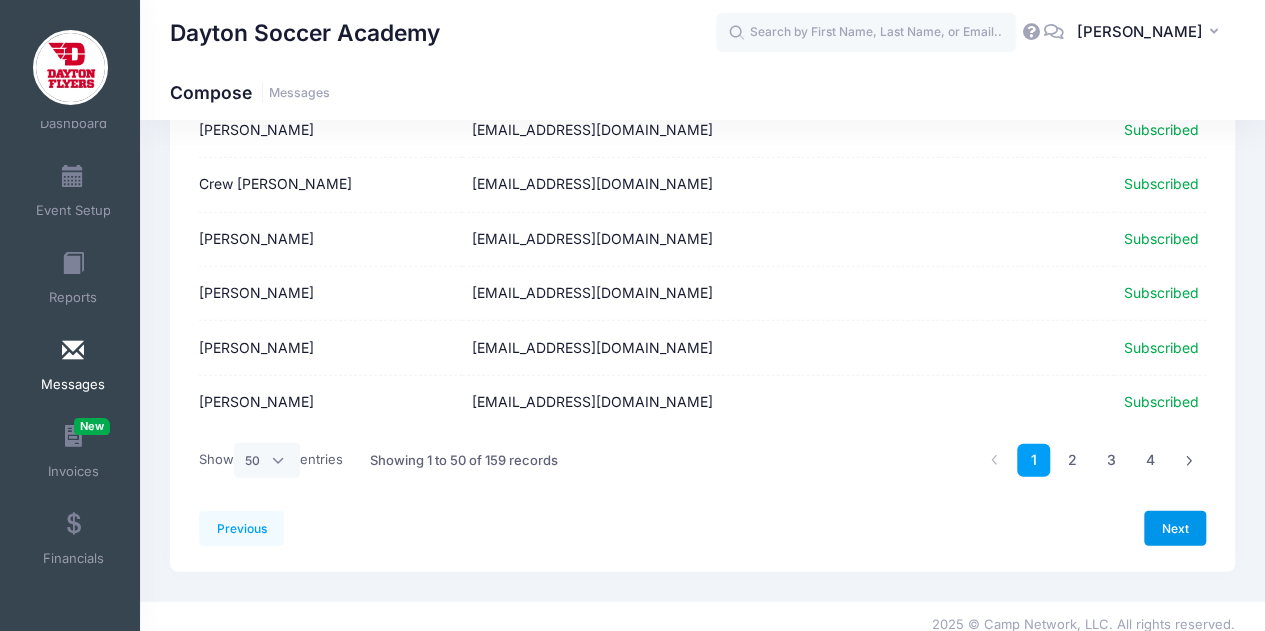 click on "Next" at bounding box center [1175, 528] 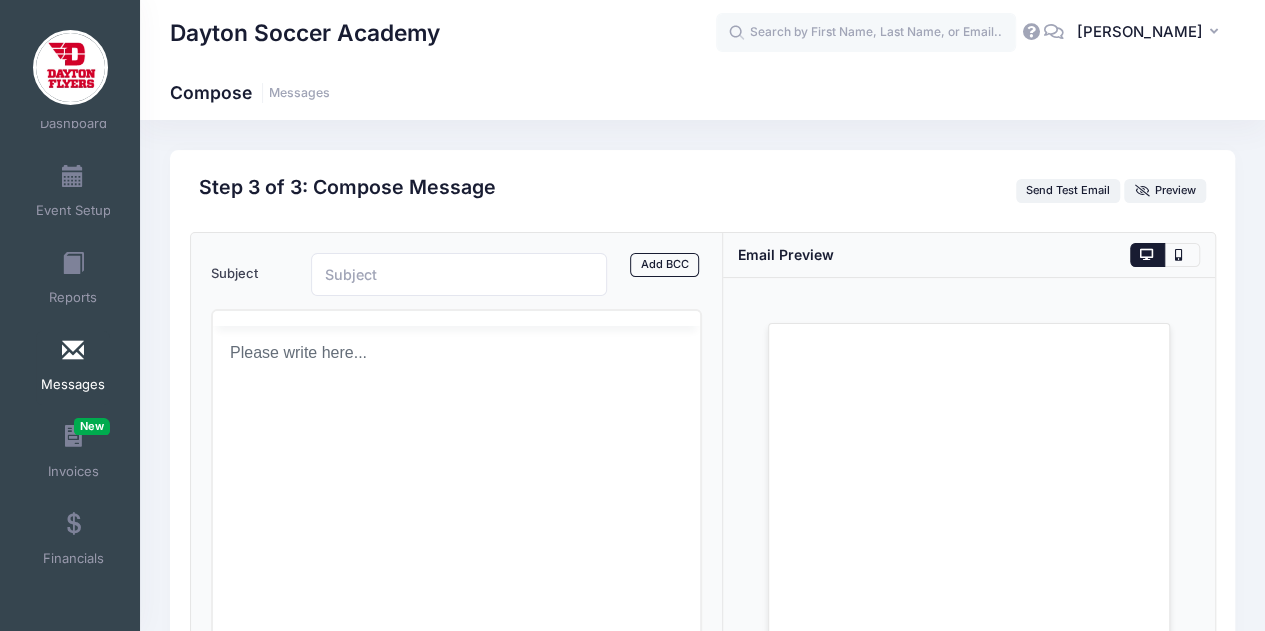 scroll, scrollTop: 0, scrollLeft: 0, axis: both 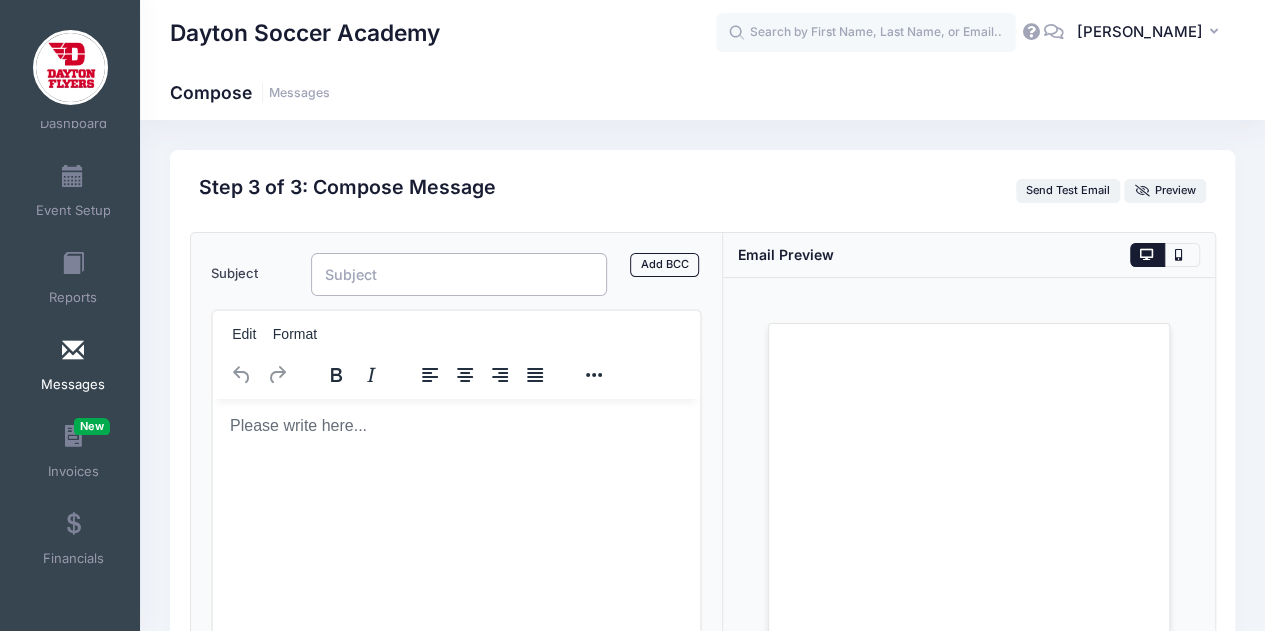 click on "Subject" at bounding box center [459, 274] 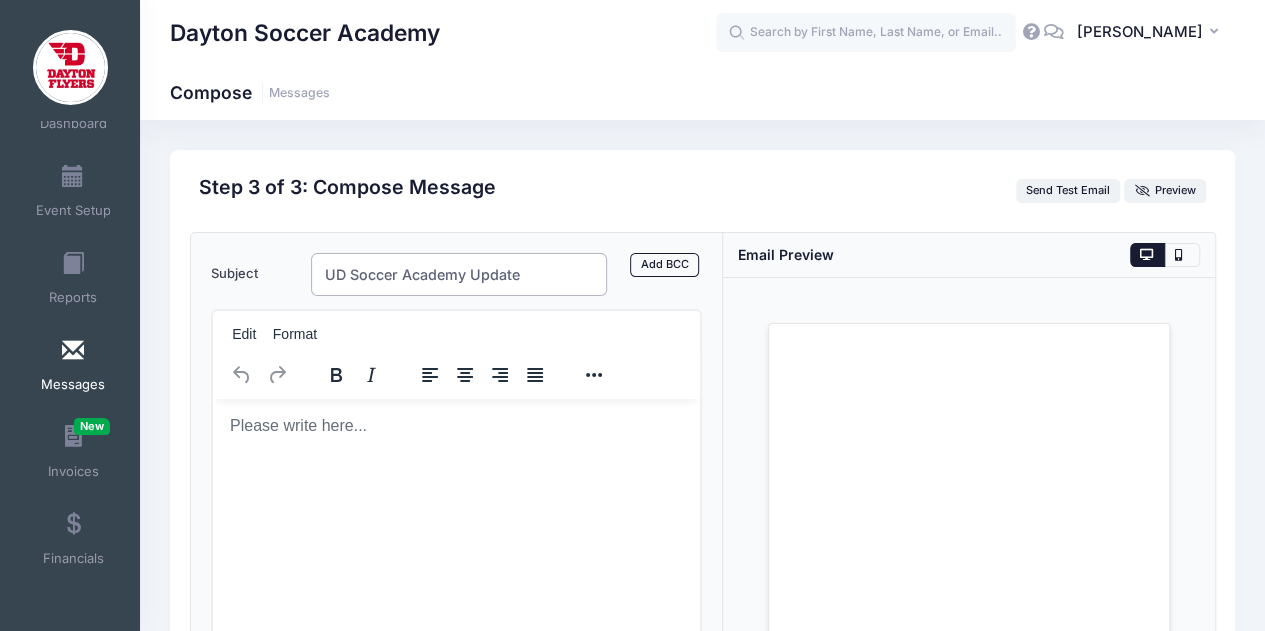type on "UD Soccer Academy Update" 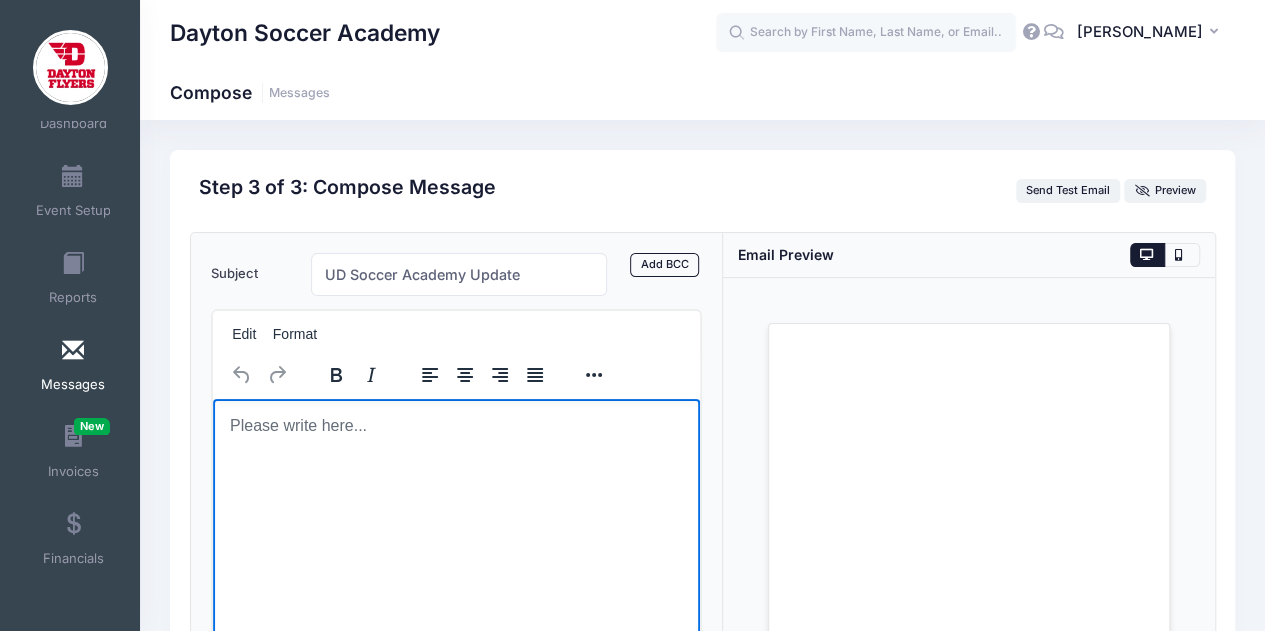 click at bounding box center [456, 425] 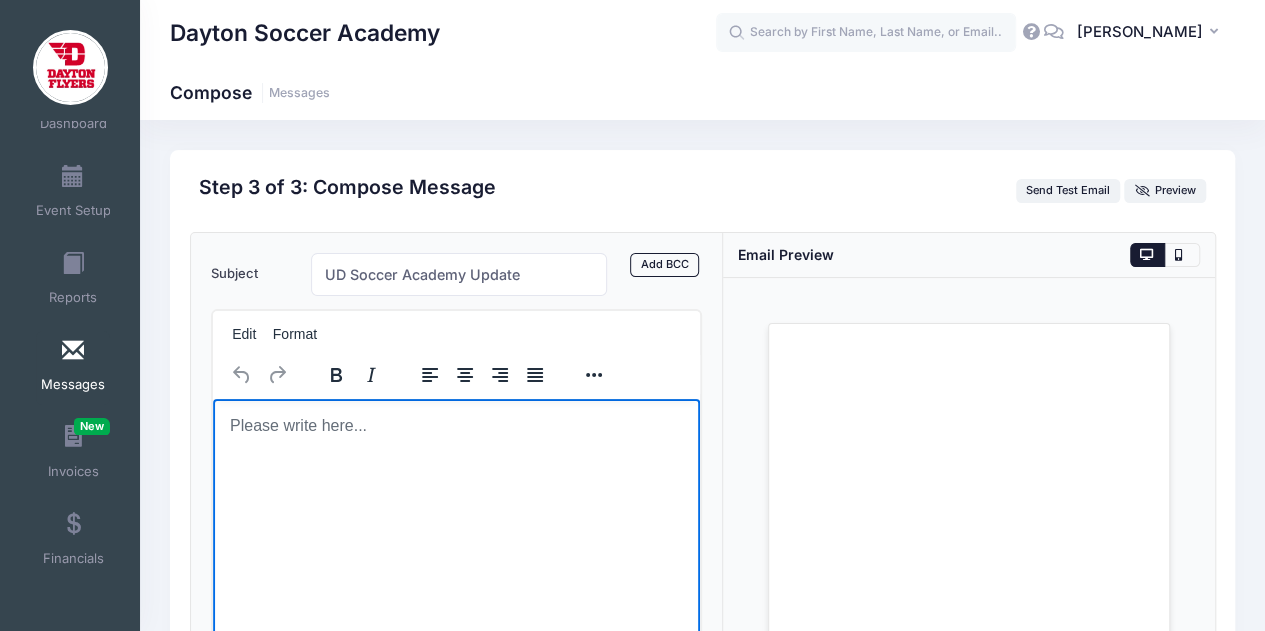 type 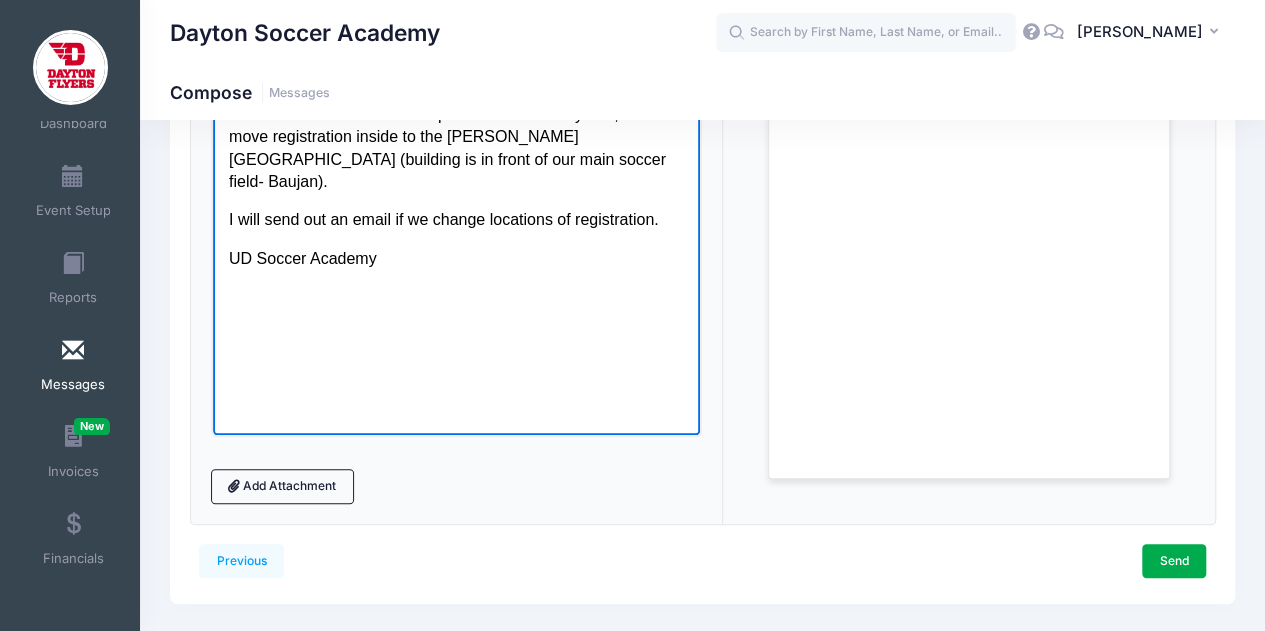 scroll, scrollTop: 400, scrollLeft: 0, axis: vertical 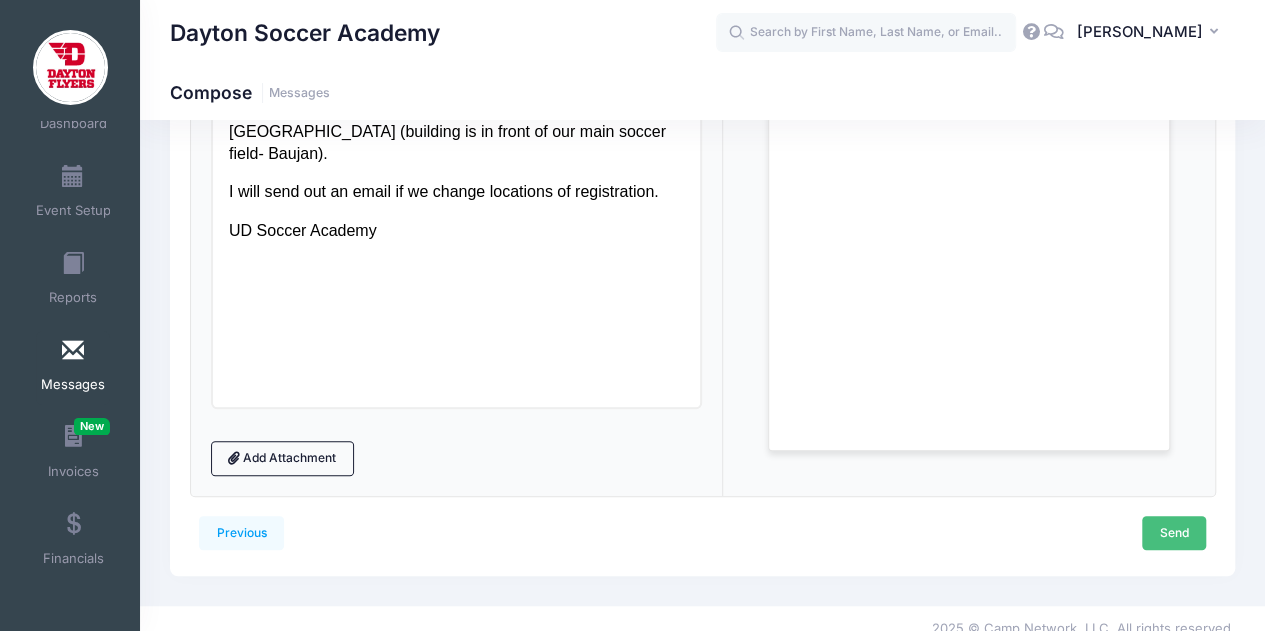 click on "Send" at bounding box center [1174, 533] 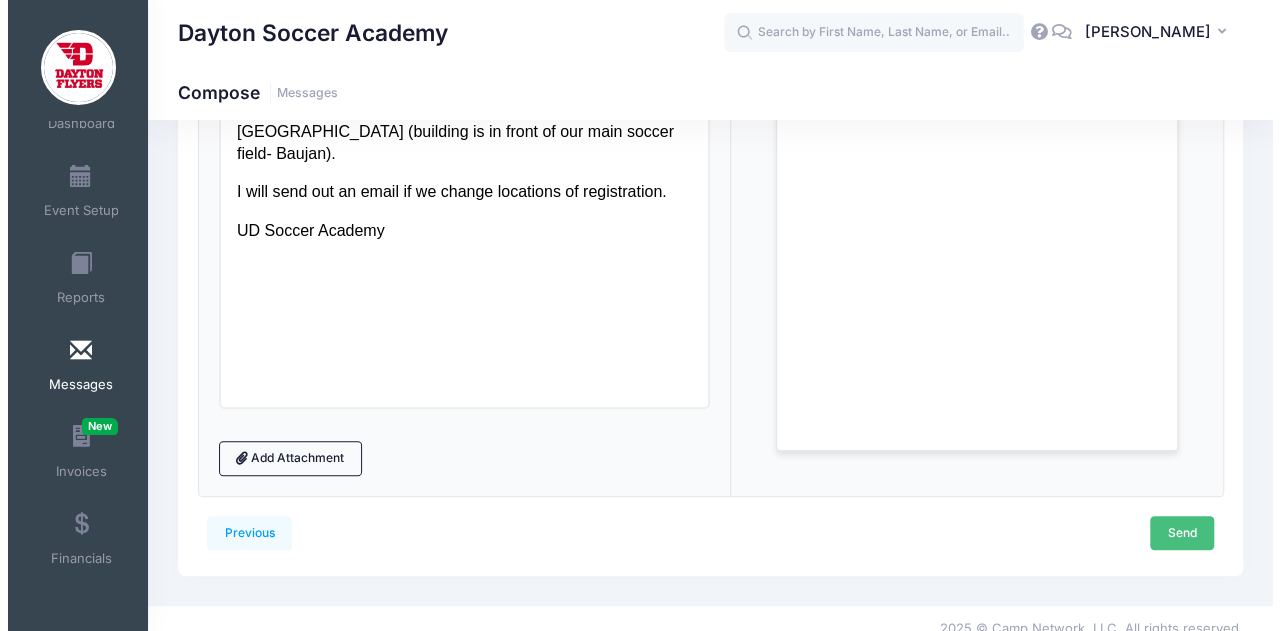 scroll, scrollTop: 0, scrollLeft: 0, axis: both 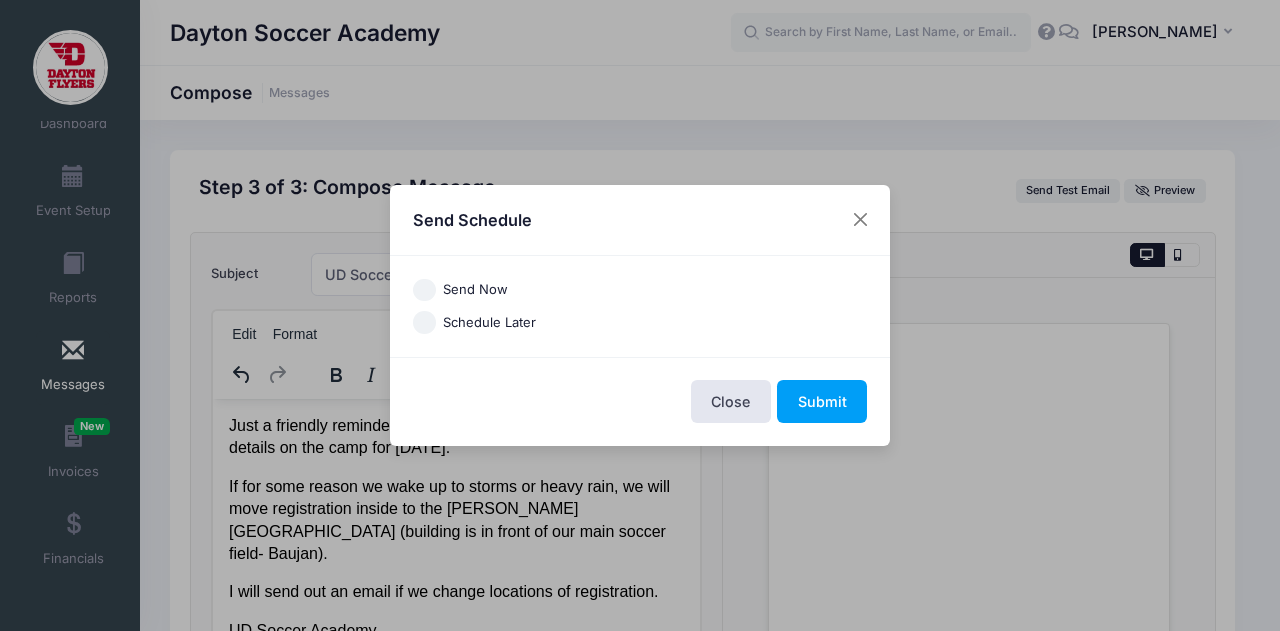 click on "Send Now" at bounding box center (424, 290) 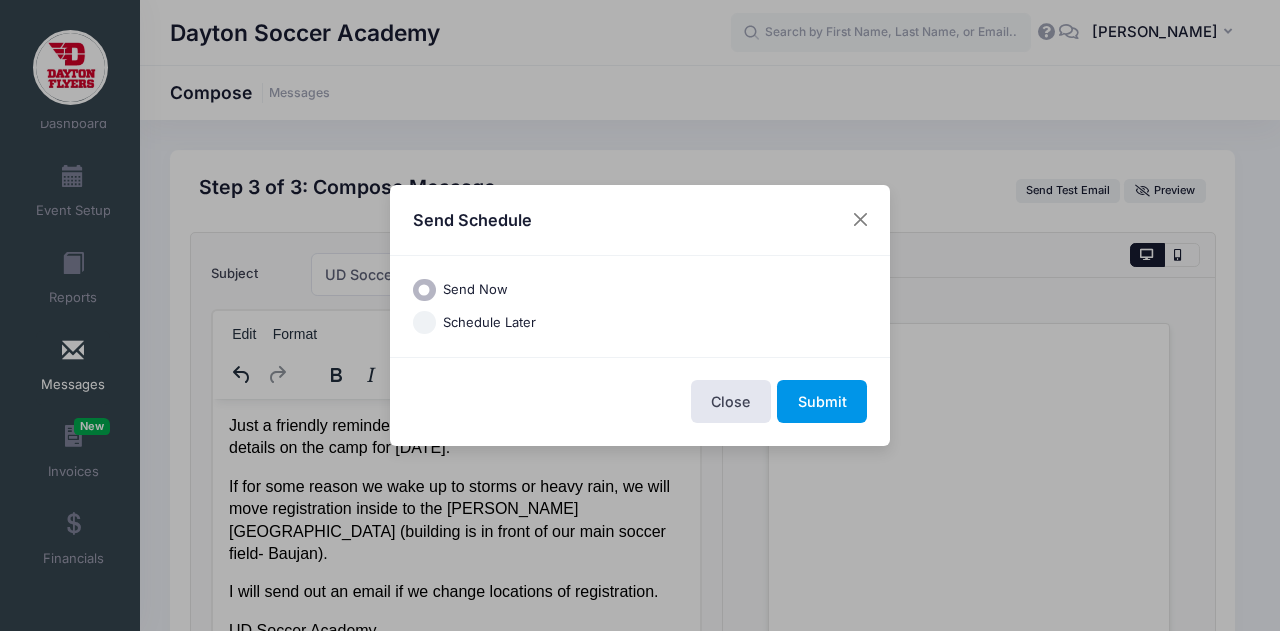 click on "Submit" at bounding box center [822, 401] 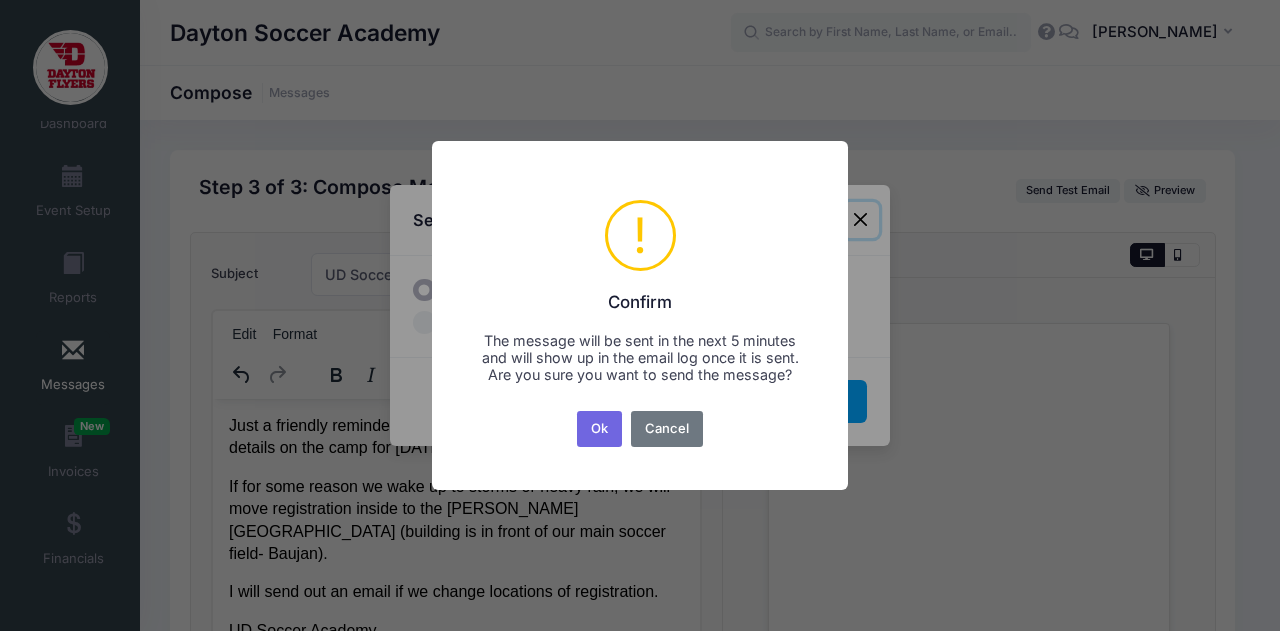 click on "Ok" at bounding box center (600, 429) 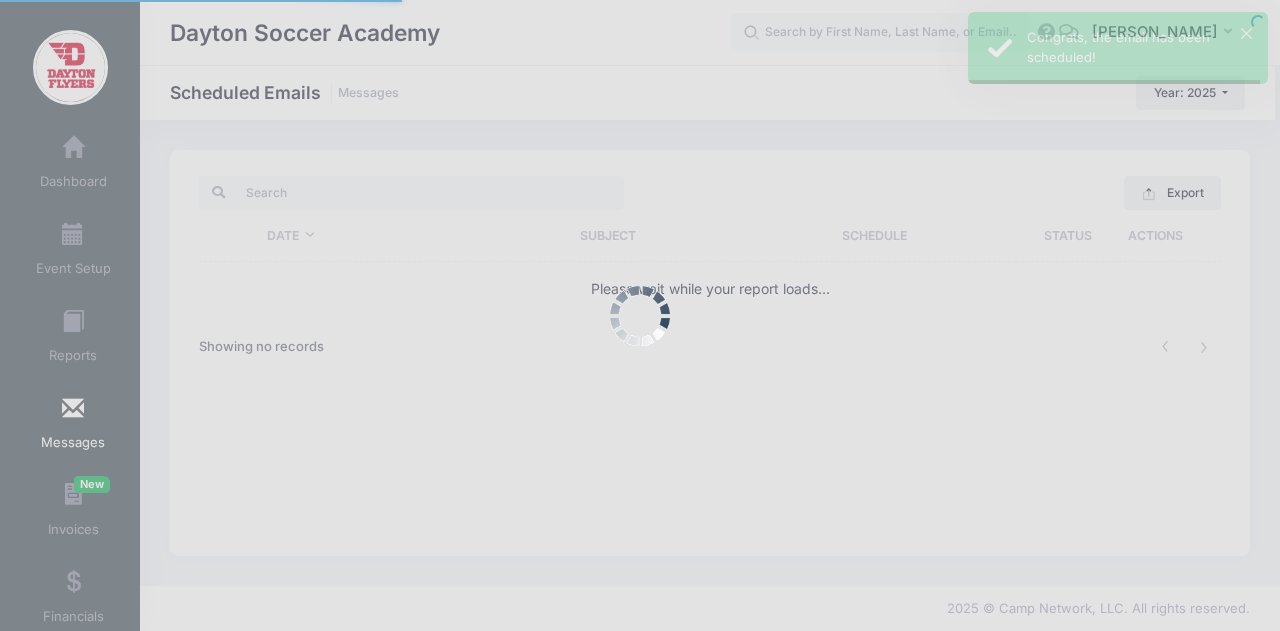 scroll, scrollTop: 0, scrollLeft: 0, axis: both 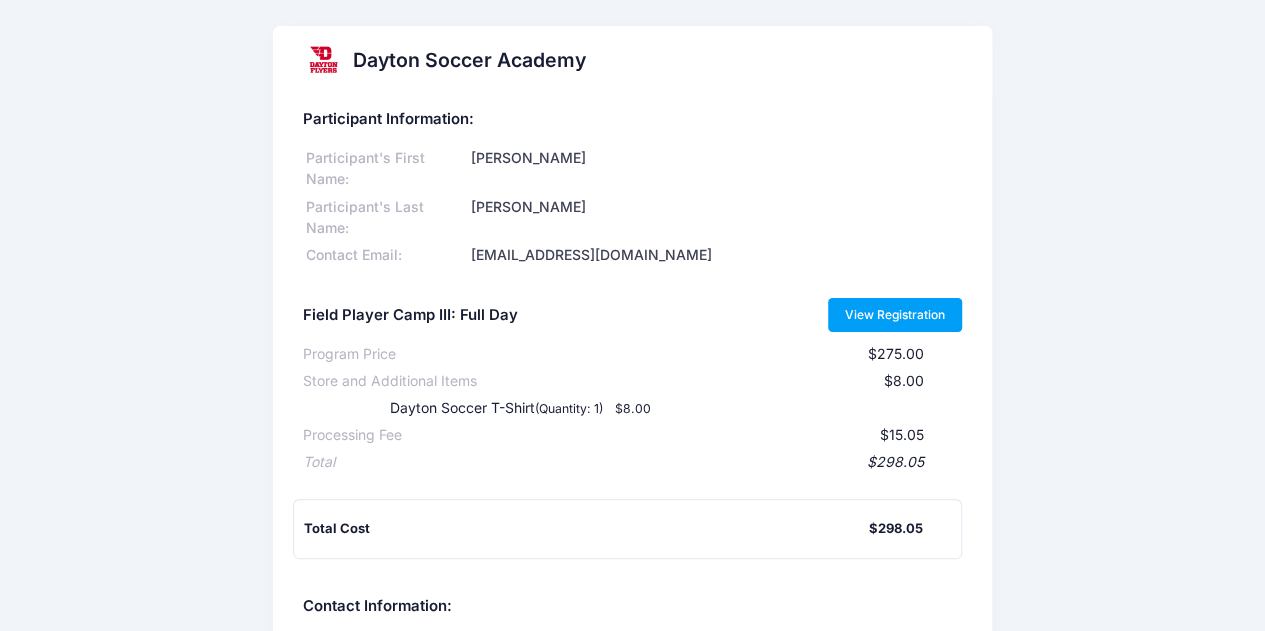 click on "View Registration" at bounding box center (895, 315) 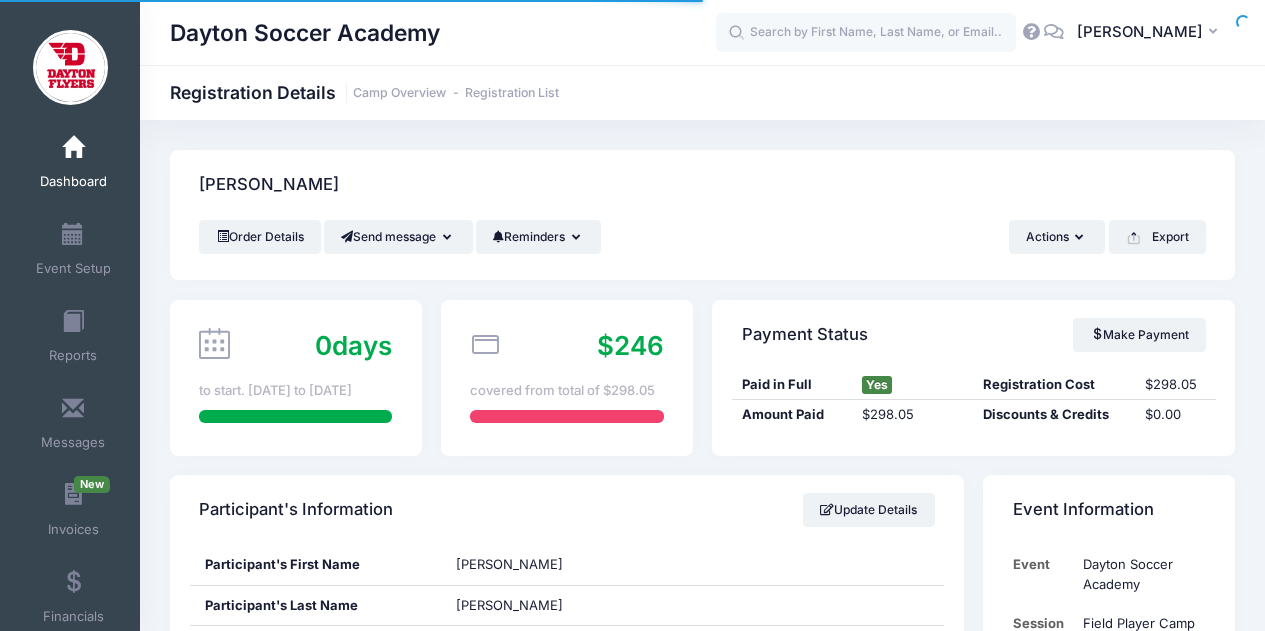 scroll, scrollTop: 200, scrollLeft: 0, axis: vertical 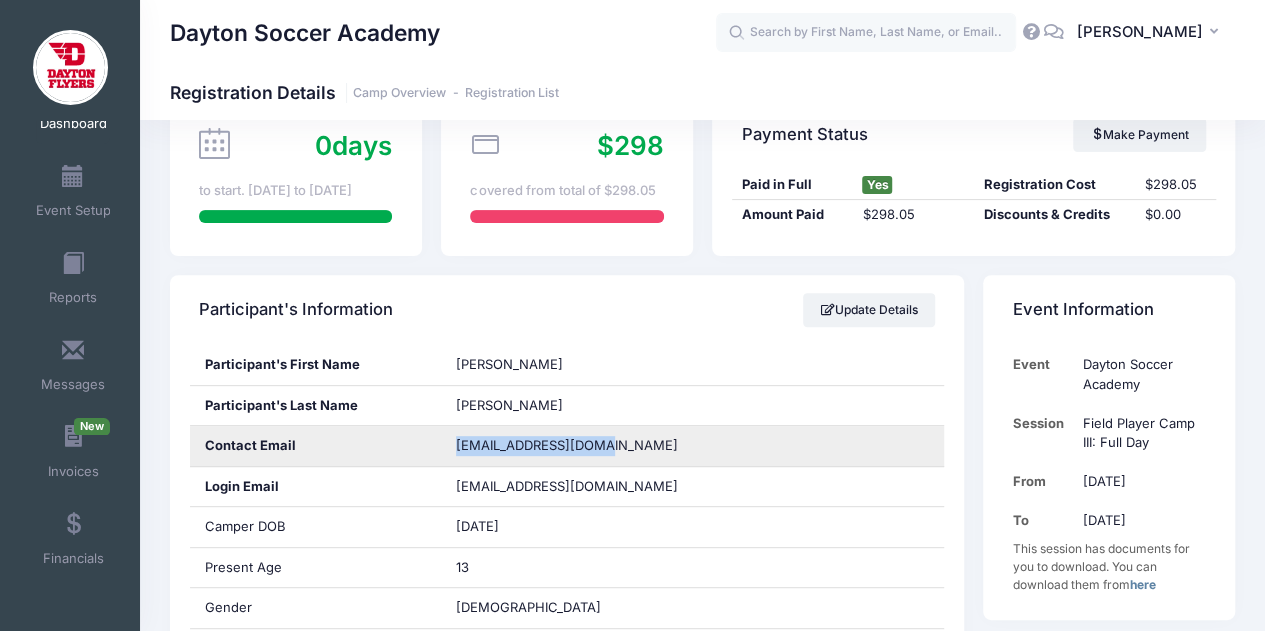 drag, startPoint x: 610, startPoint y: 439, endPoint x: 433, endPoint y: 442, distance: 177.02542 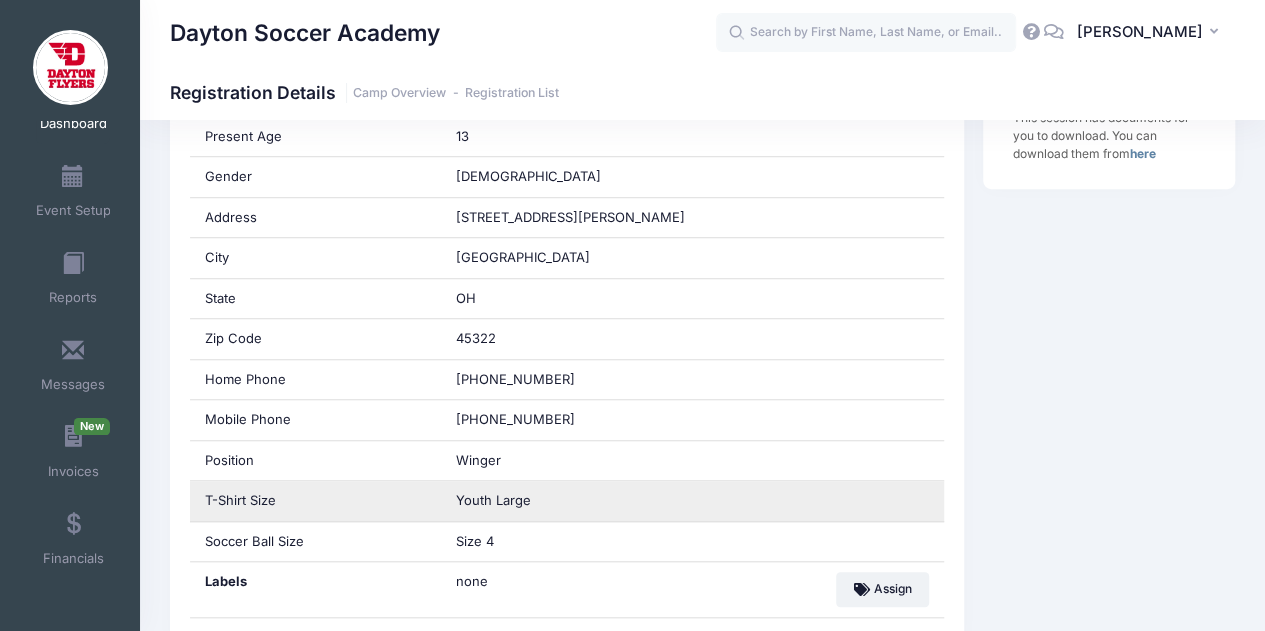 scroll, scrollTop: 600, scrollLeft: 0, axis: vertical 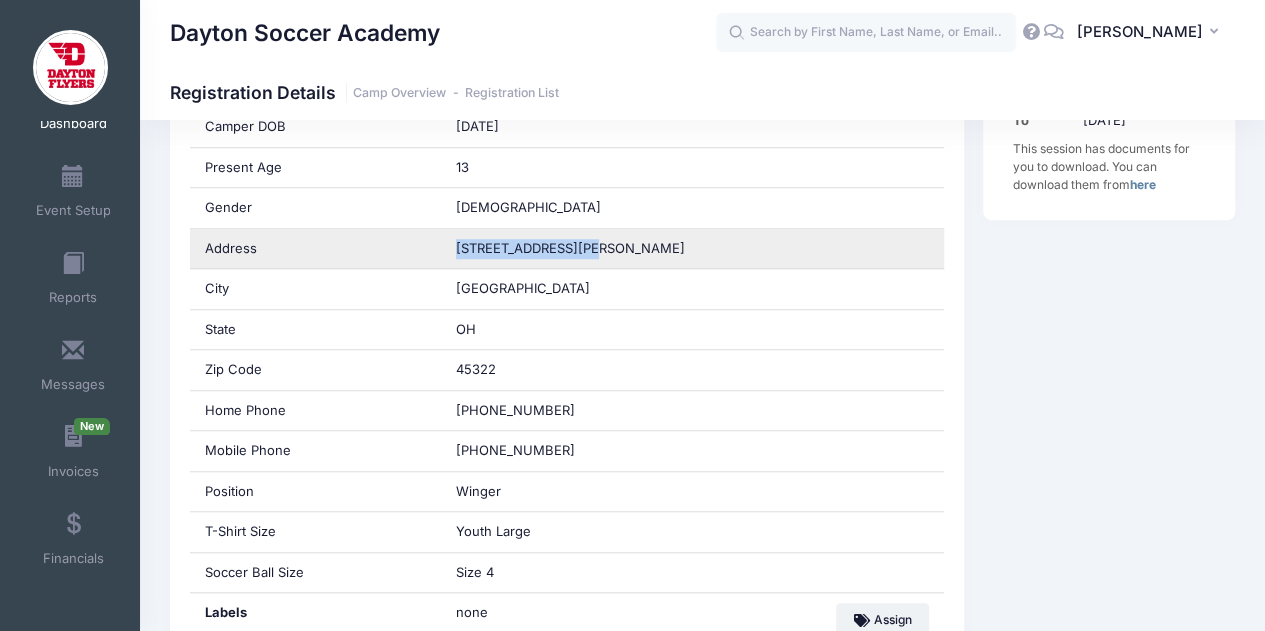 drag, startPoint x: 610, startPoint y: 240, endPoint x: 445, endPoint y: 247, distance: 165.14842 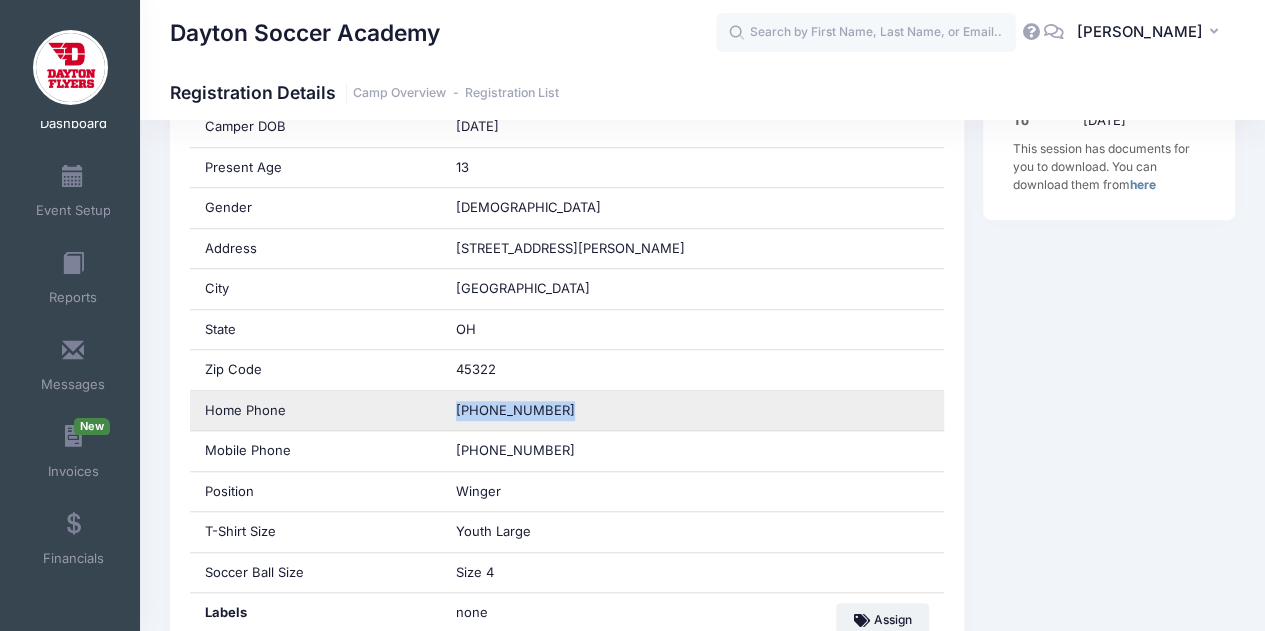 drag, startPoint x: 559, startPoint y: 395, endPoint x: 431, endPoint y: 413, distance: 129.25943 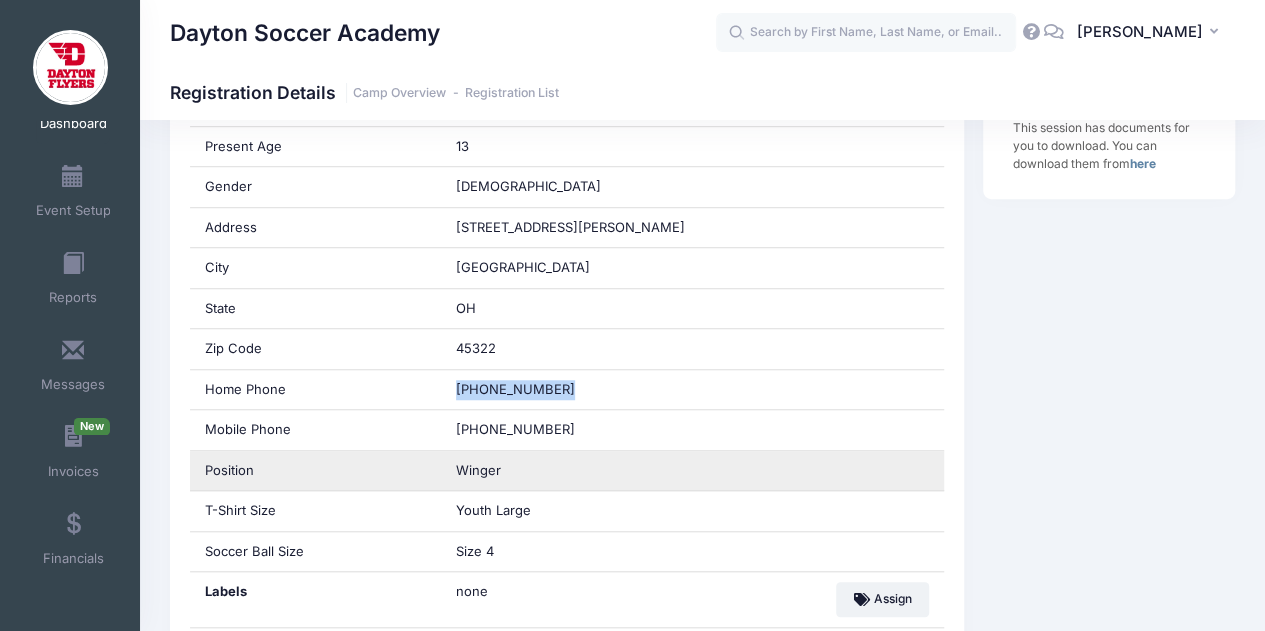scroll, scrollTop: 600, scrollLeft: 0, axis: vertical 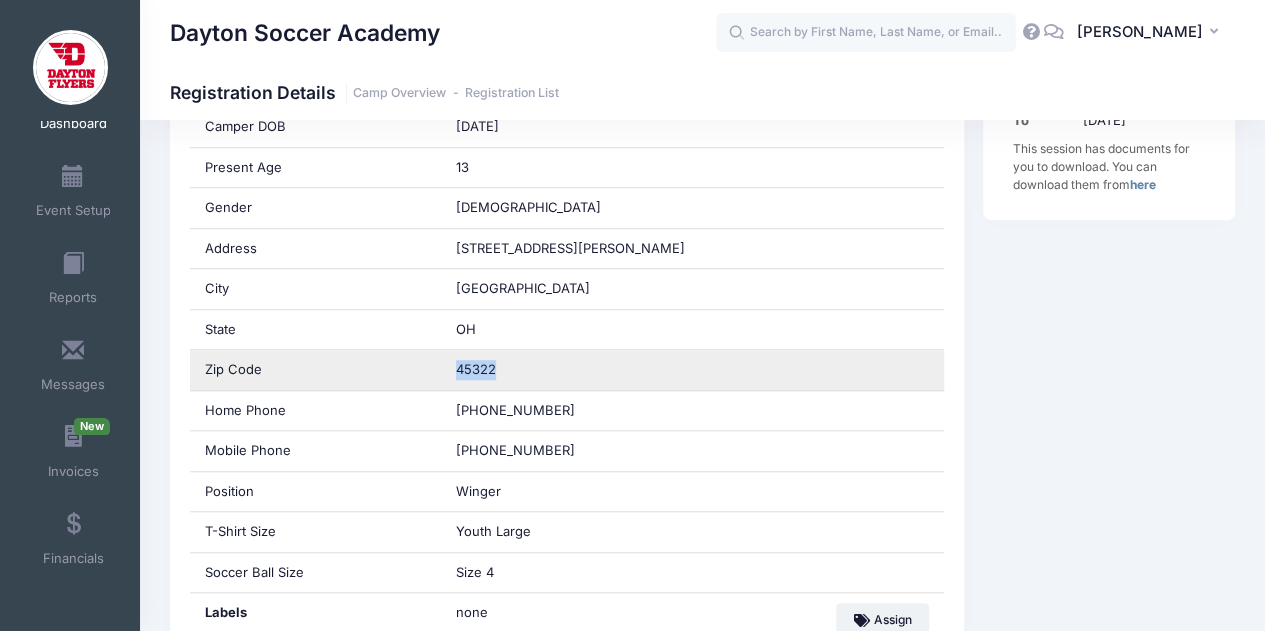 drag, startPoint x: 506, startPoint y: 357, endPoint x: 460, endPoint y: 360, distance: 46.09772 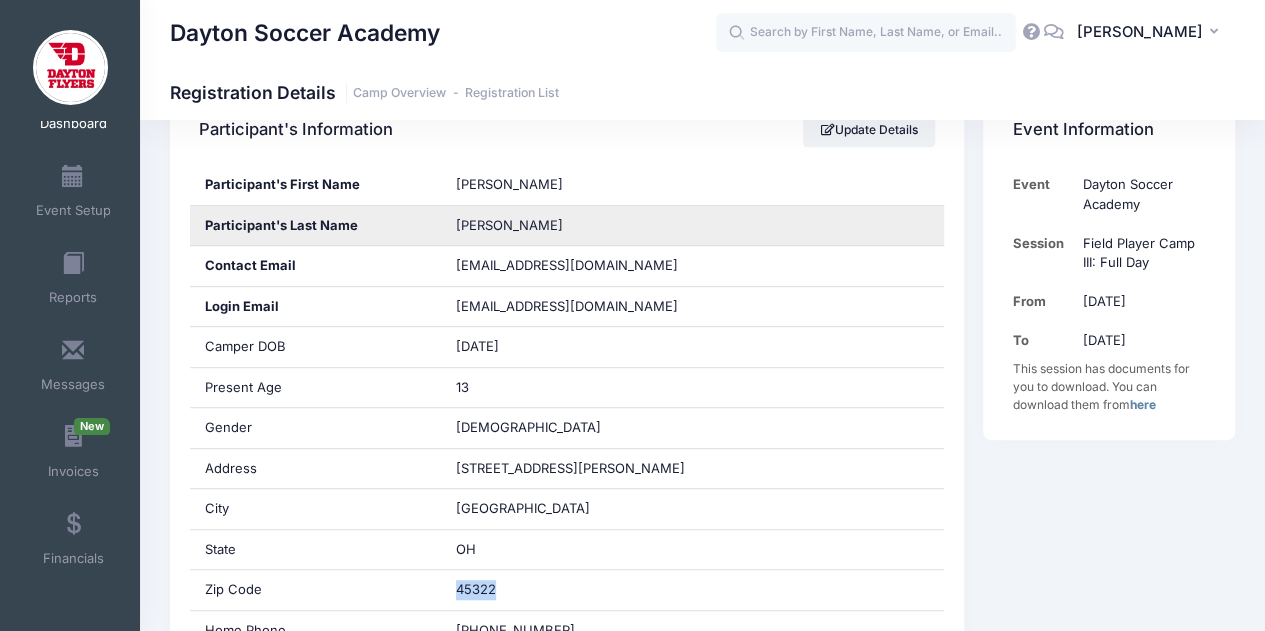 scroll, scrollTop: 300, scrollLeft: 0, axis: vertical 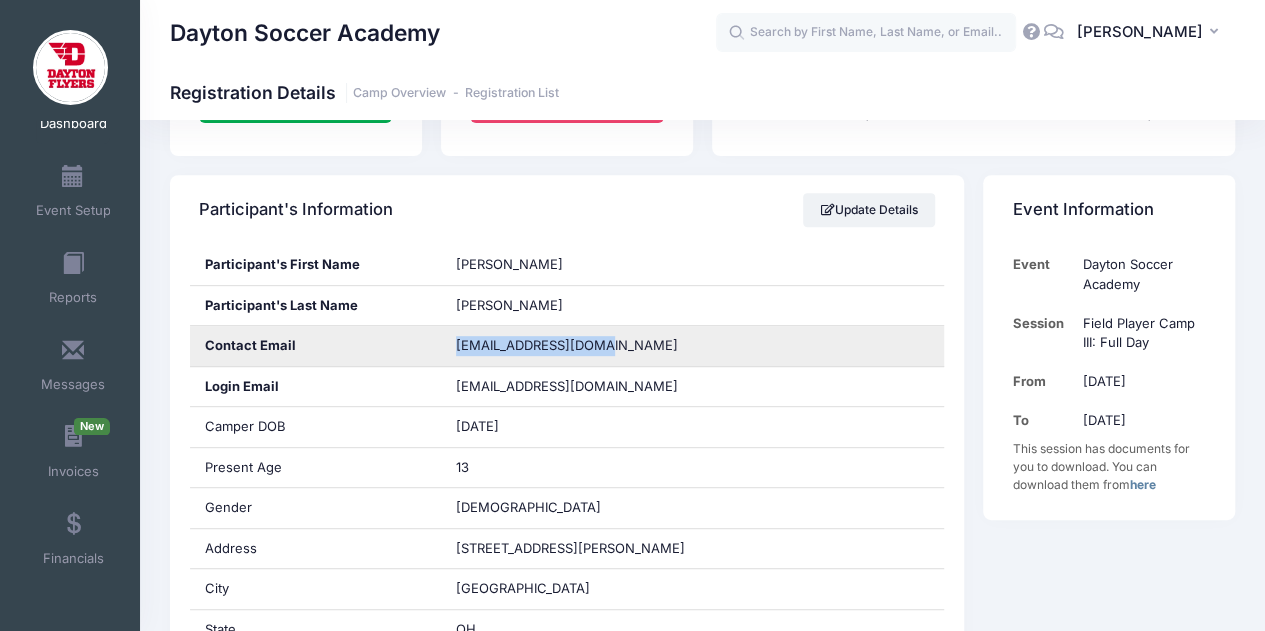 drag, startPoint x: 610, startPoint y: 344, endPoint x: 458, endPoint y: 348, distance: 152.05263 